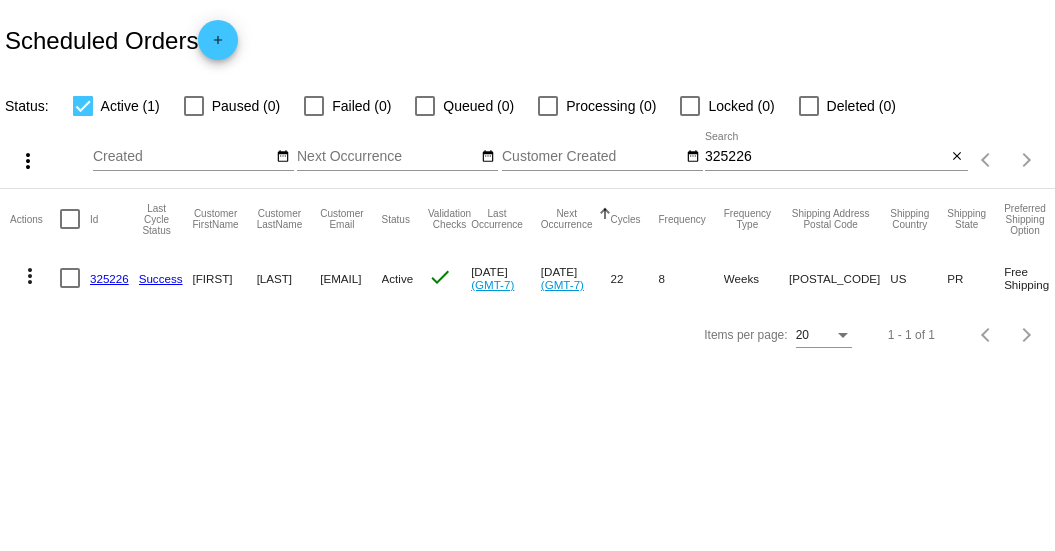 scroll, scrollTop: 0, scrollLeft: 0, axis: both 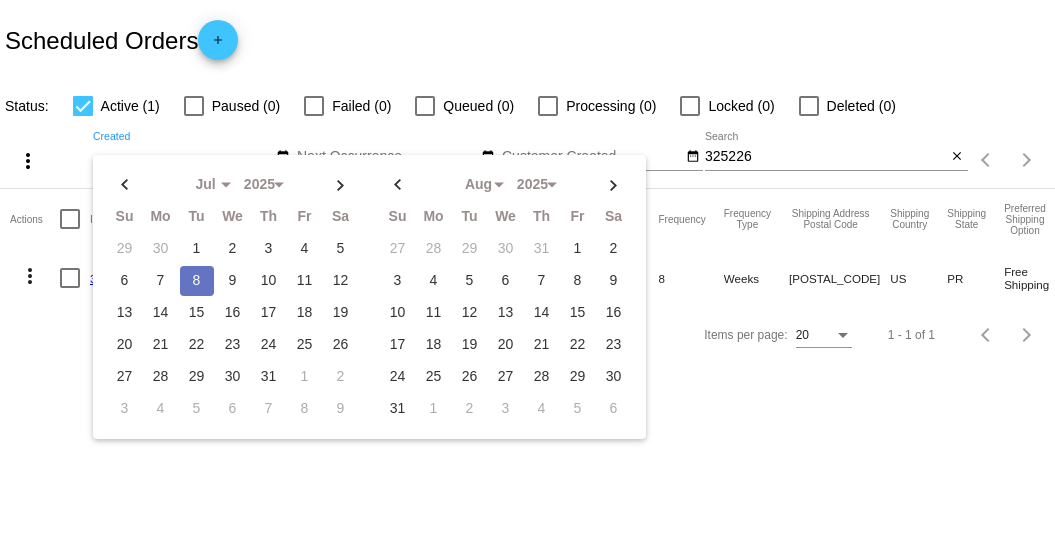 click on "Created" at bounding box center (183, 157) 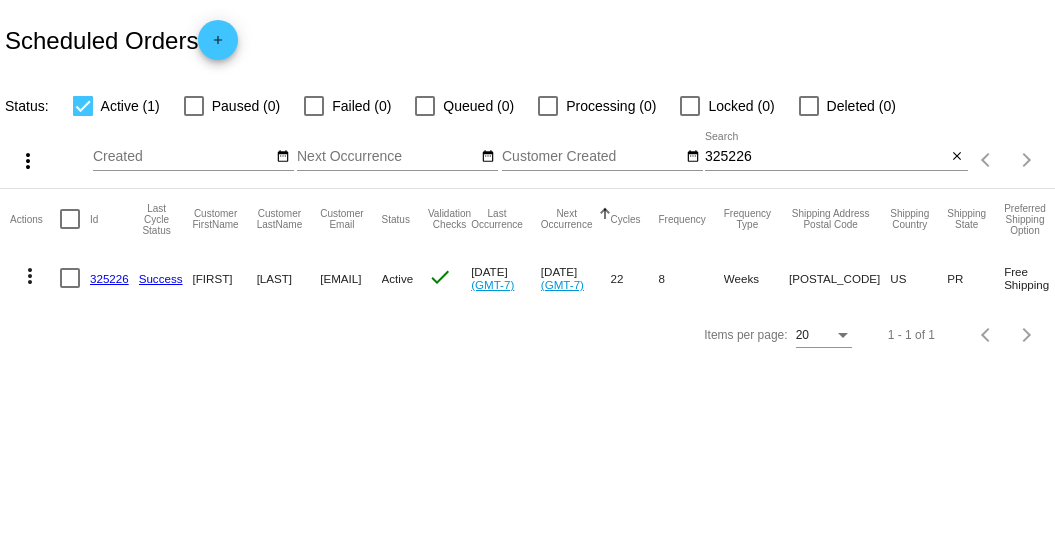 click on "325226" at bounding box center [826, 157] 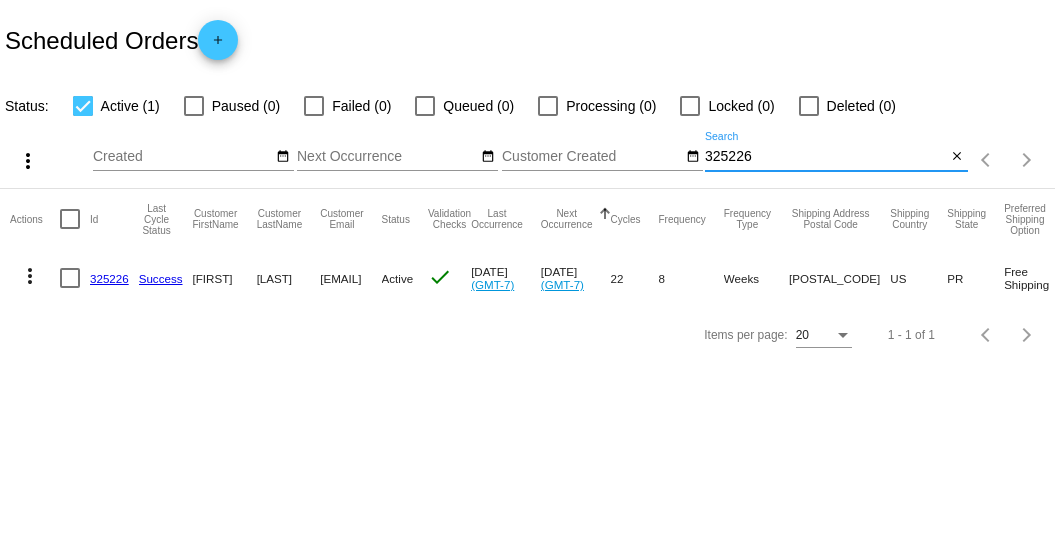 click on "325226" at bounding box center (826, 157) 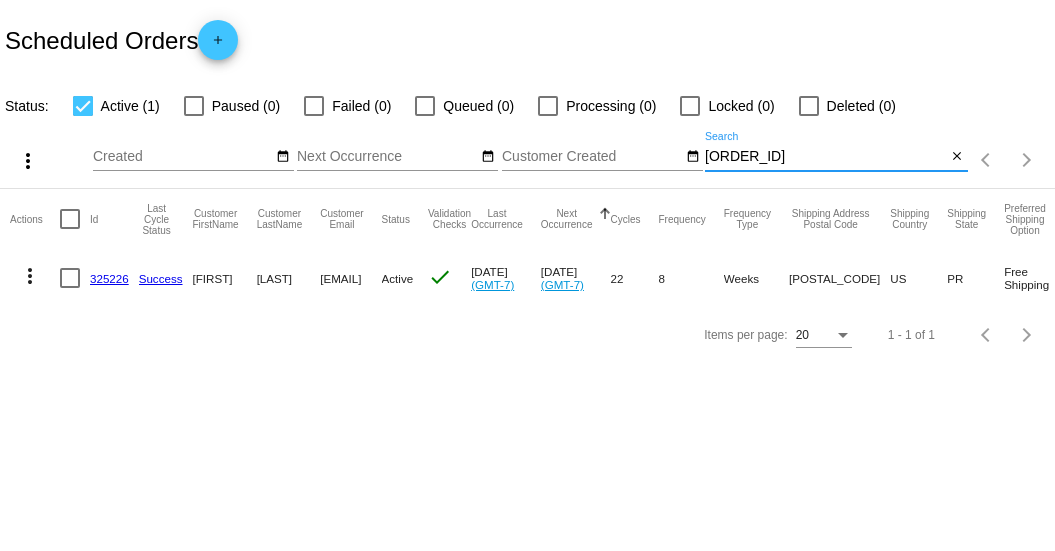type on "[ORDER_ID]" 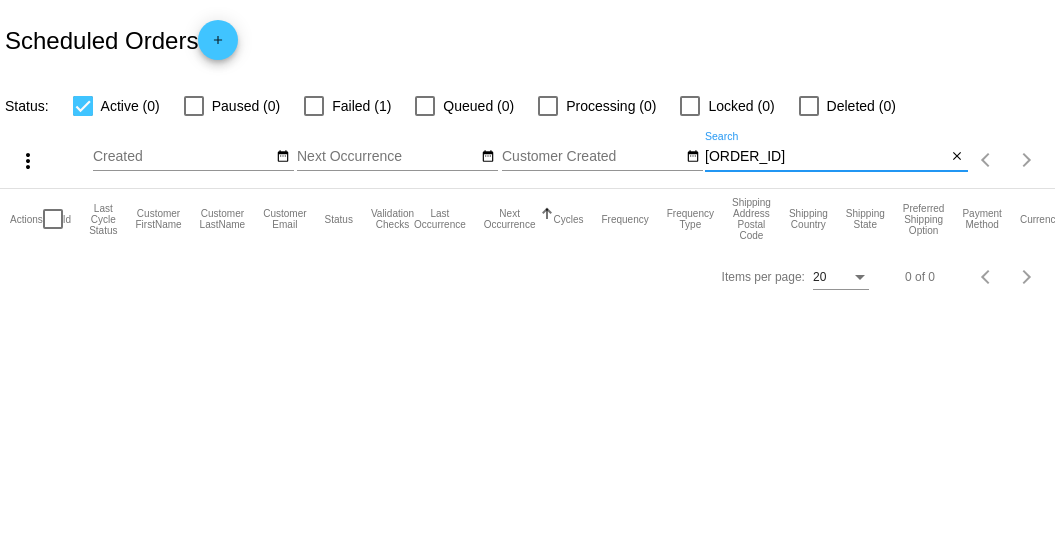 click on "[ORDER_ID]" at bounding box center (826, 157) 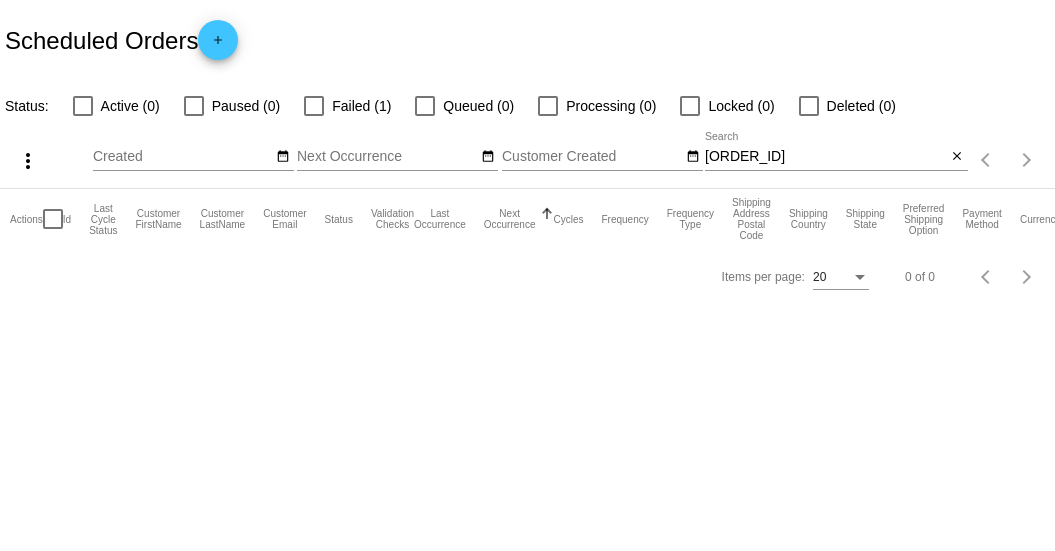 click on "[ORDER_ID]" at bounding box center (826, 157) 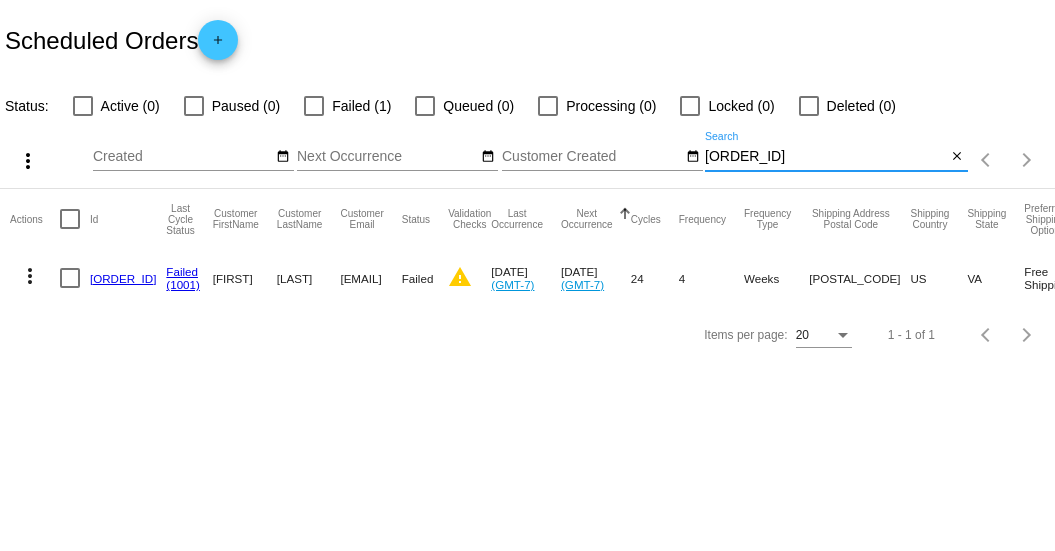 click on "[ORDER_ID]" at bounding box center (123, 278) 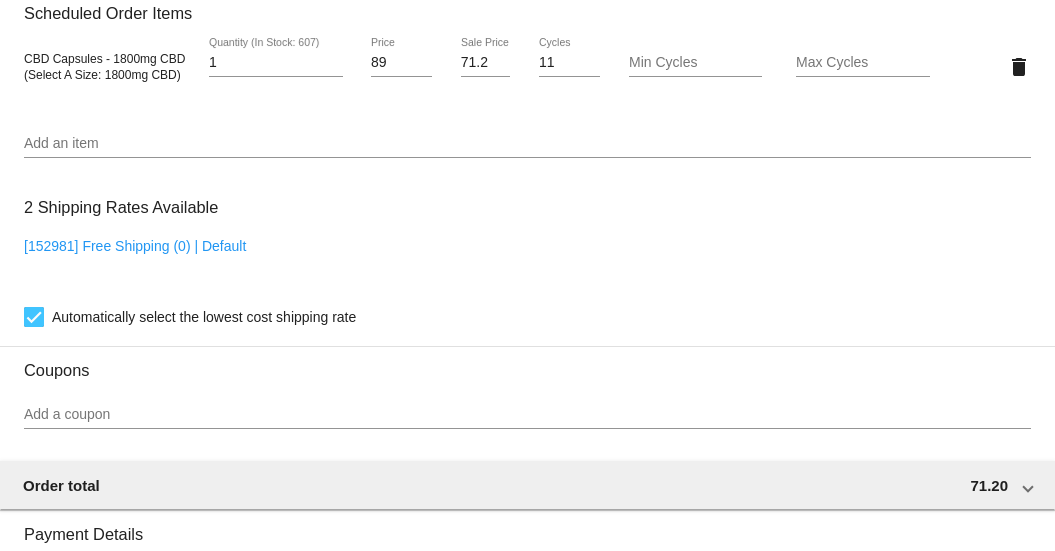 scroll, scrollTop: 1458, scrollLeft: 0, axis: vertical 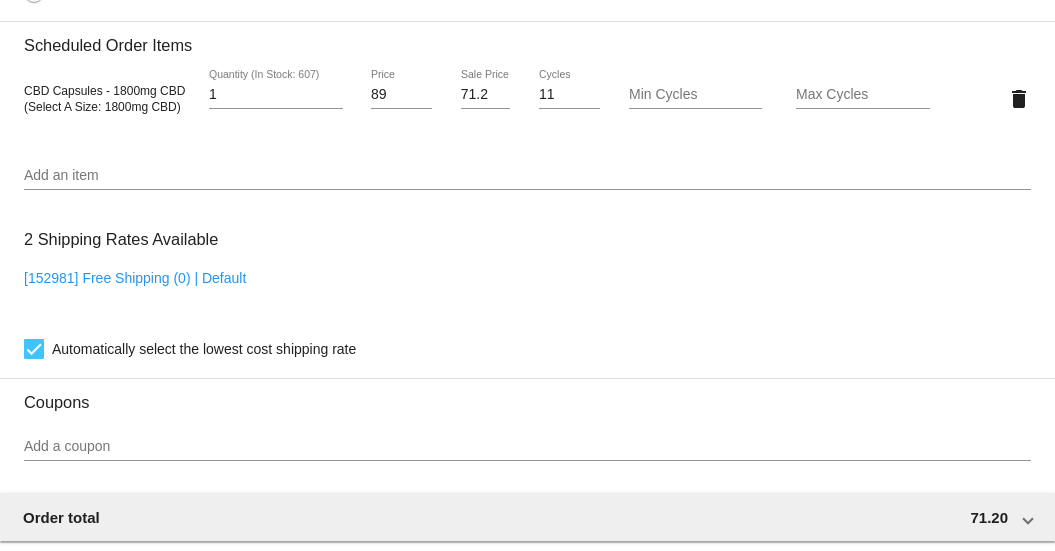 click on "CBD Capsules - 1800mg CBD (Select A Size: 1800mg CBD)" at bounding box center (104, 99) 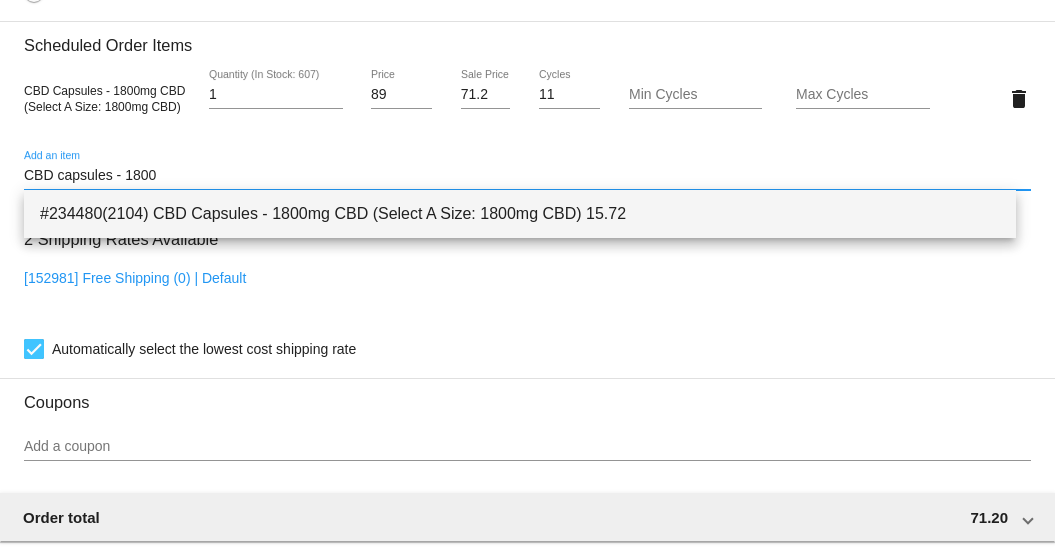 type on "CBD capsules - 1800" 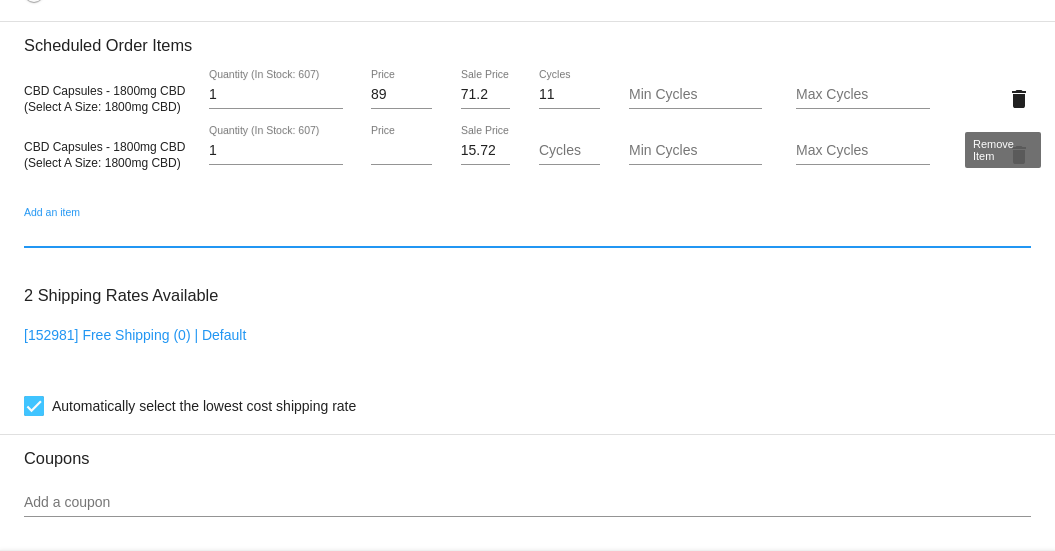 click on "delete" at bounding box center [1019, 99] 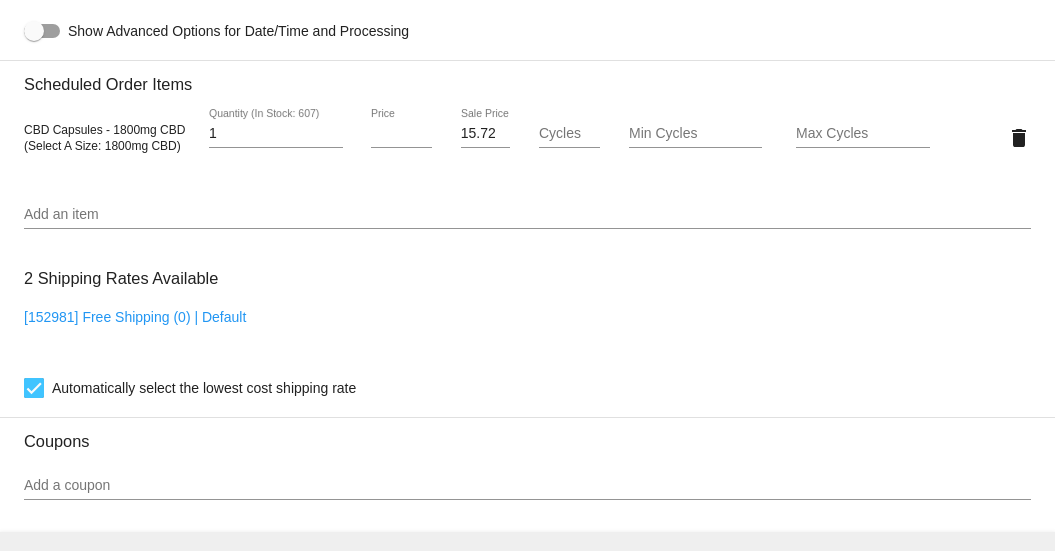scroll, scrollTop: 1358, scrollLeft: 0, axis: vertical 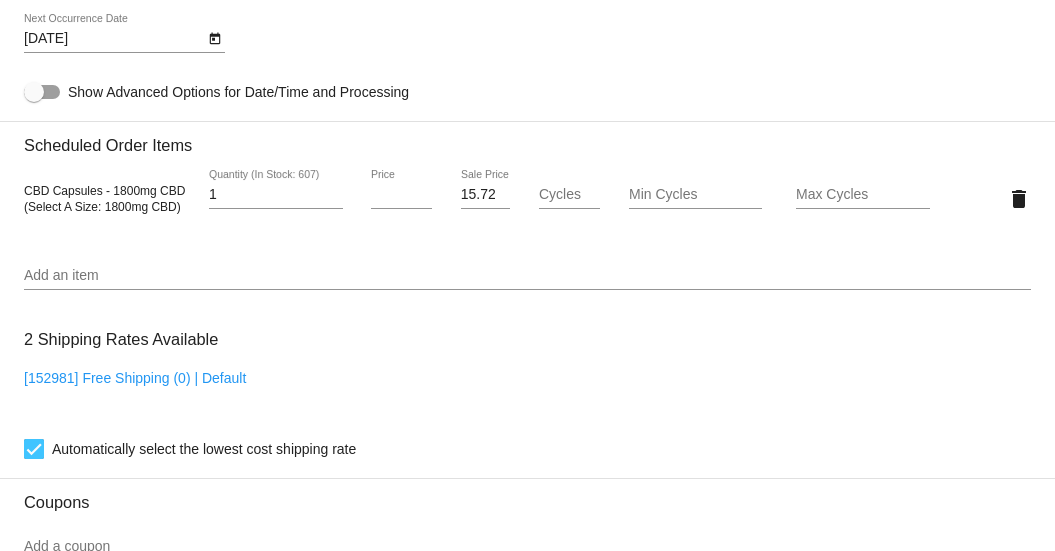 click on "CBD Capsules - 1800mg CBD (Select A Size: 1800mg CBD)" at bounding box center [108, 198] 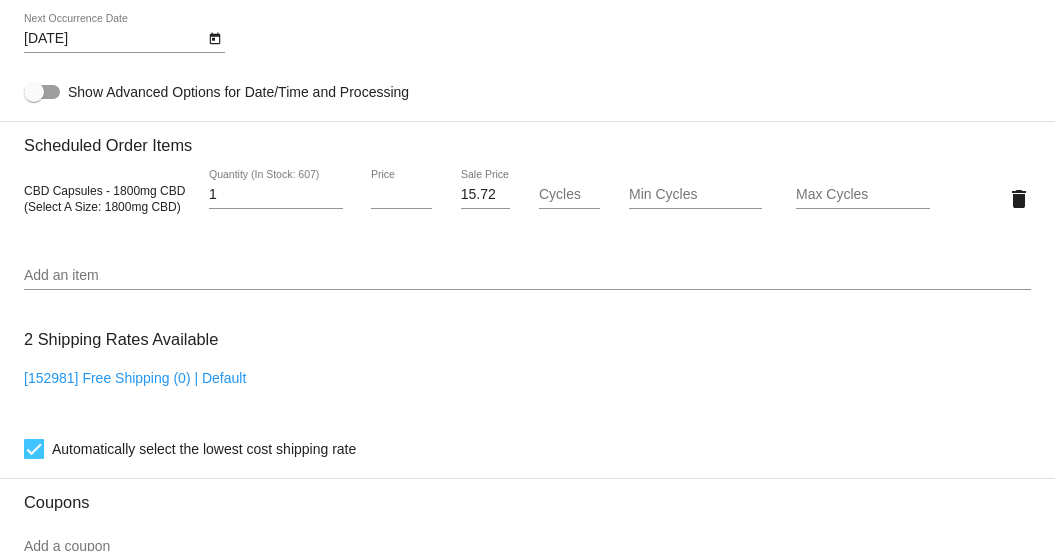 drag, startPoint x: 188, startPoint y: 192, endPoint x: 16, endPoint y: 195, distance: 172.02615 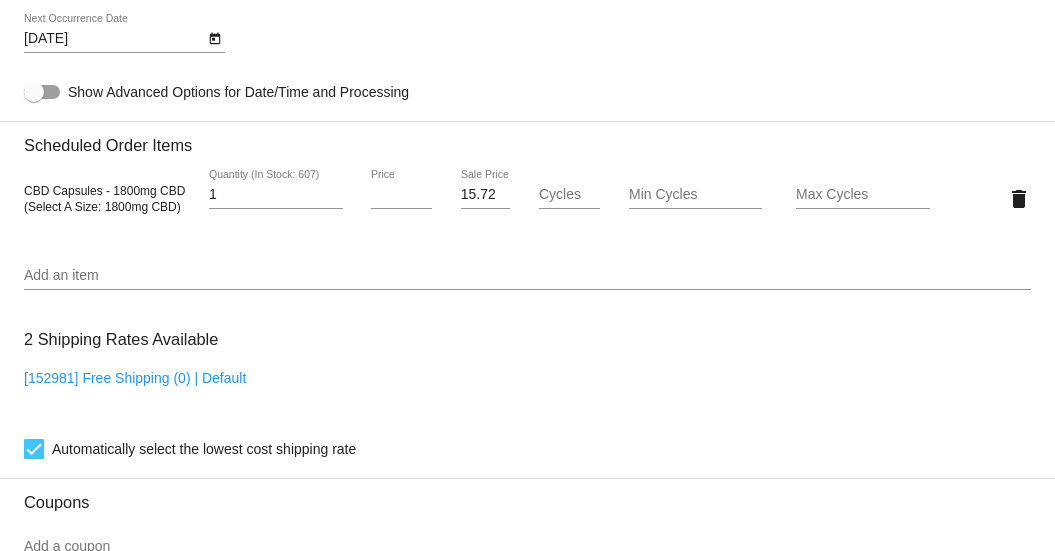 click on "Customer
[ID]: [FIRST] [LAST]
[EMAIL]
Customer Shipping
Enter Shipping Address Select A Saved Address (0)
[FIRST]
Shipping First Name
[LAST]
Shipping Last Name
US | USA
Shipping Country
[NUMBER] [STREET]
Shipping Street 1
Shipping Street 2
[CITY]
Shipping City
[STATE] | [STATE]
Shipping State
[POSTAL_CODE]
Shipping Postcode
Scheduled Order Details
Frequency:
Every 4 weeks
Failed
Status 1" at bounding box center [527, 151] 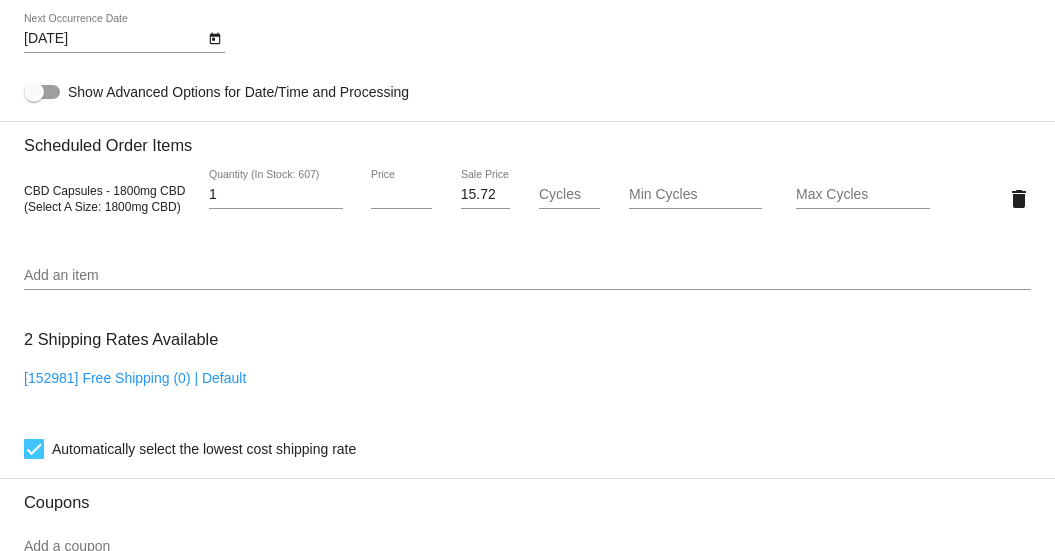 drag, startPoint x: 42, startPoint y: 183, endPoint x: 176, endPoint y: 201, distance: 135.20355 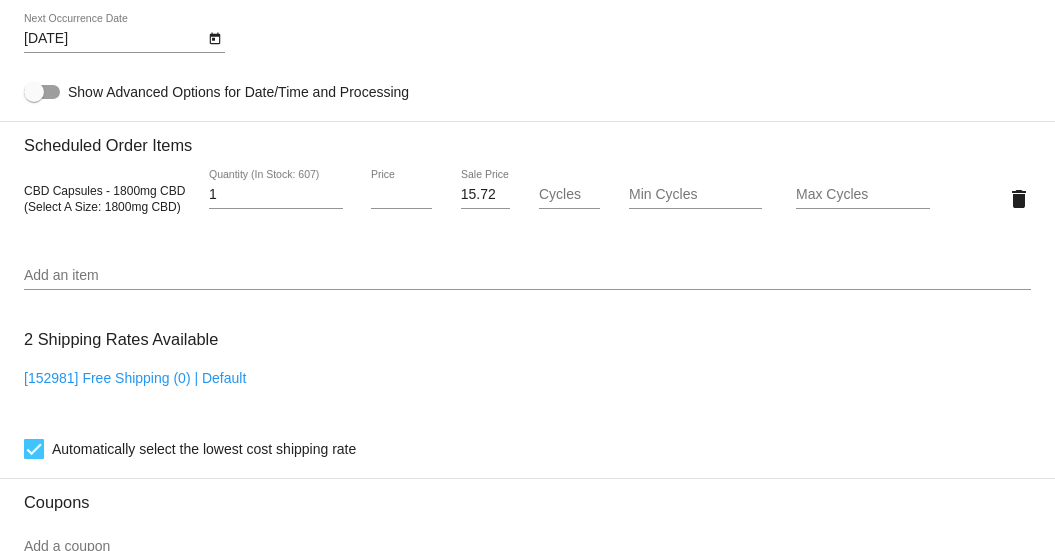 click on "CBD Capsules - 1800mg CBD (Select A Size: 1800mg CBD)" at bounding box center [108, 198] 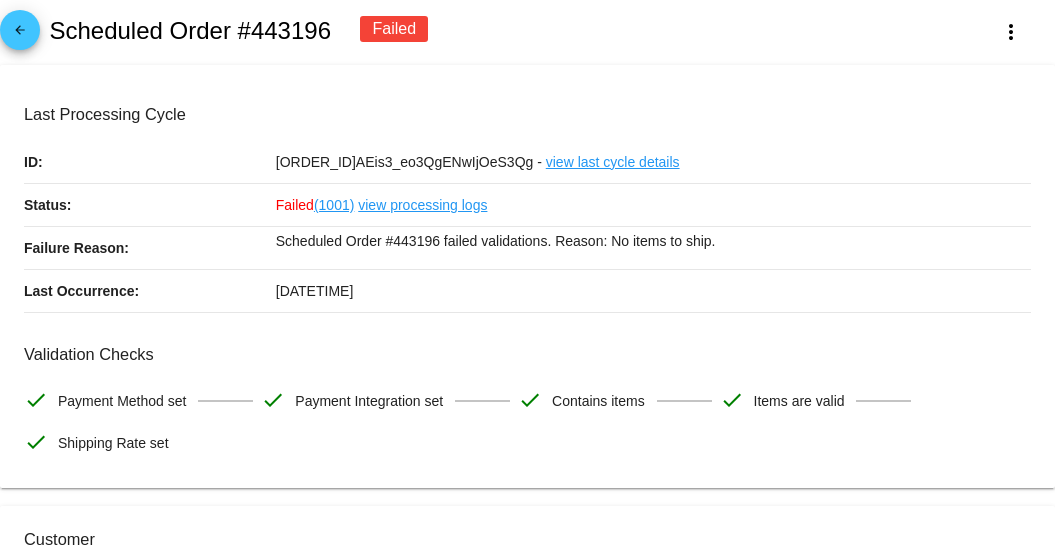 scroll, scrollTop: 0, scrollLeft: 0, axis: both 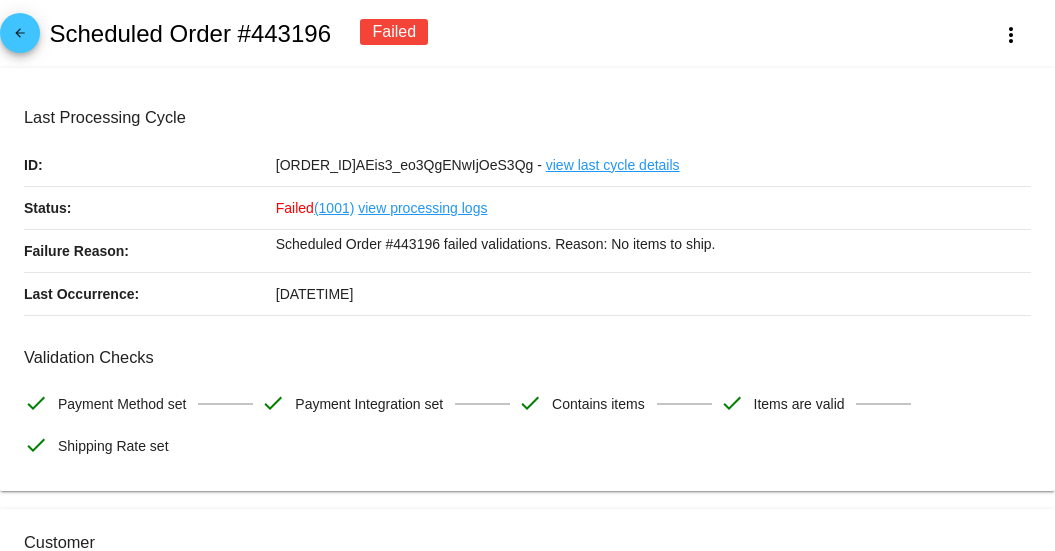 click on "Scheduled Order #443196" at bounding box center [190, 34] 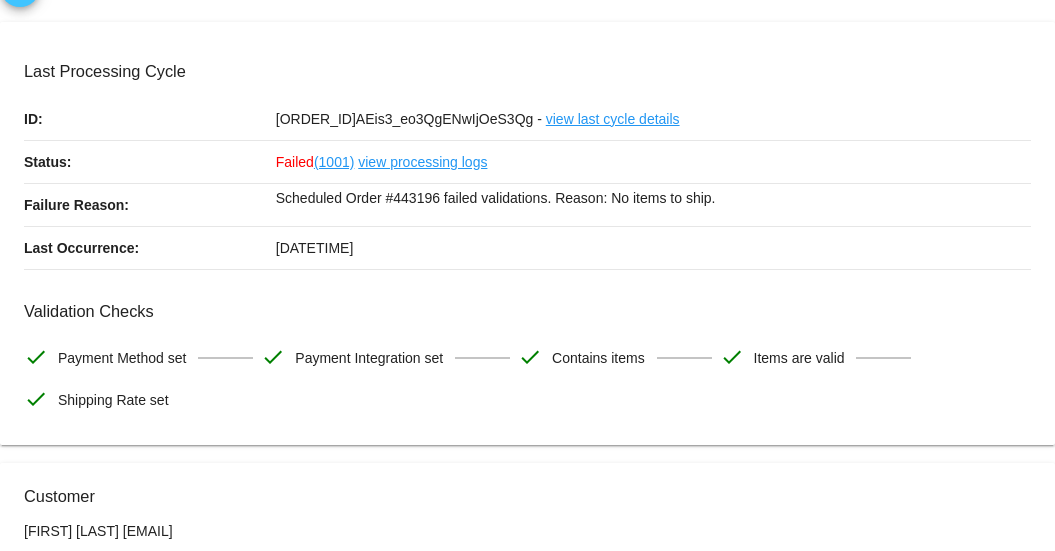 scroll, scrollTop: 0, scrollLeft: 0, axis: both 